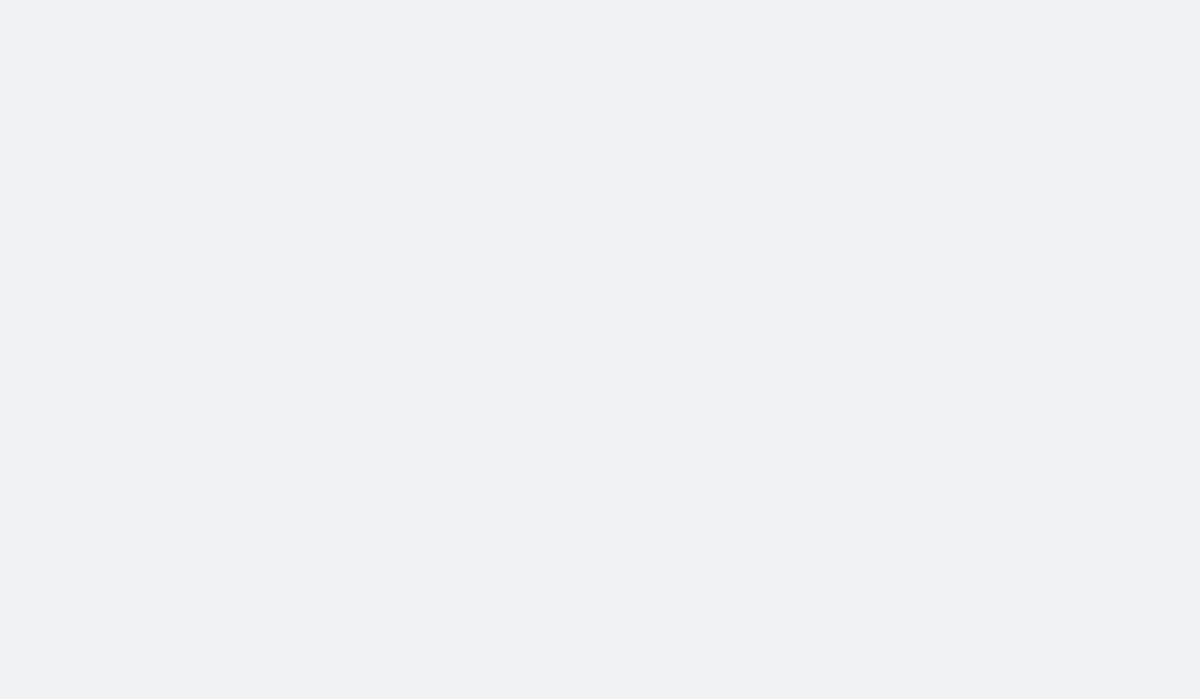 scroll, scrollTop: 0, scrollLeft: 0, axis: both 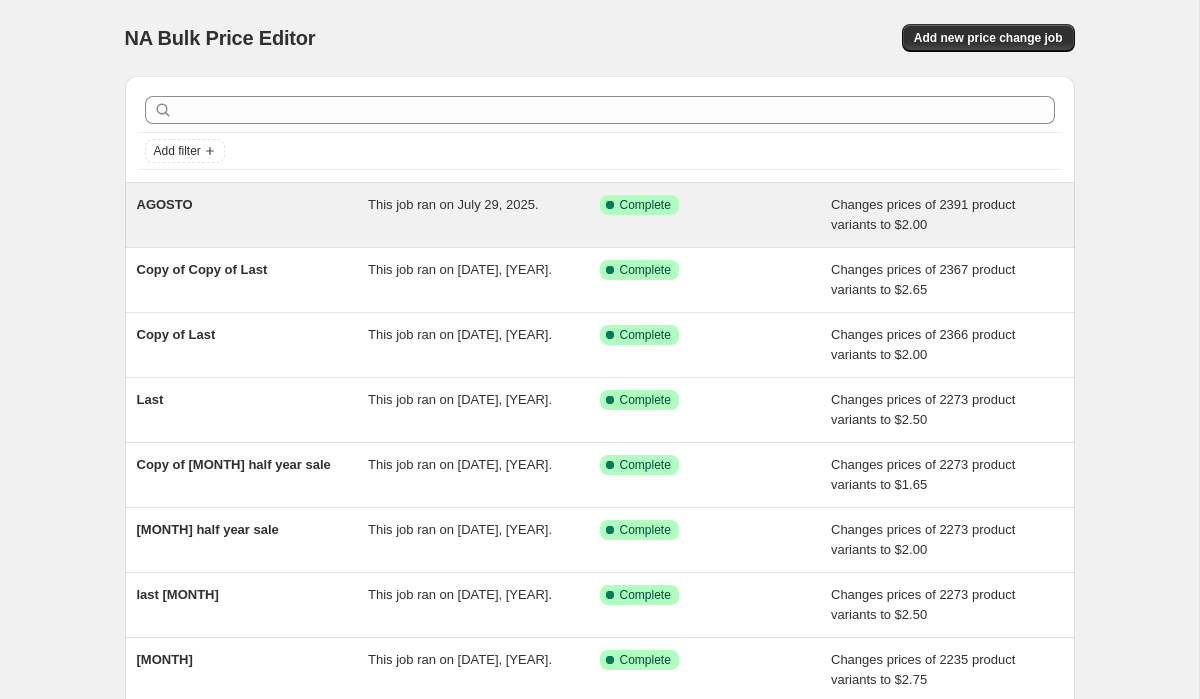 click on "Success Complete Complete" at bounding box center [716, 215] 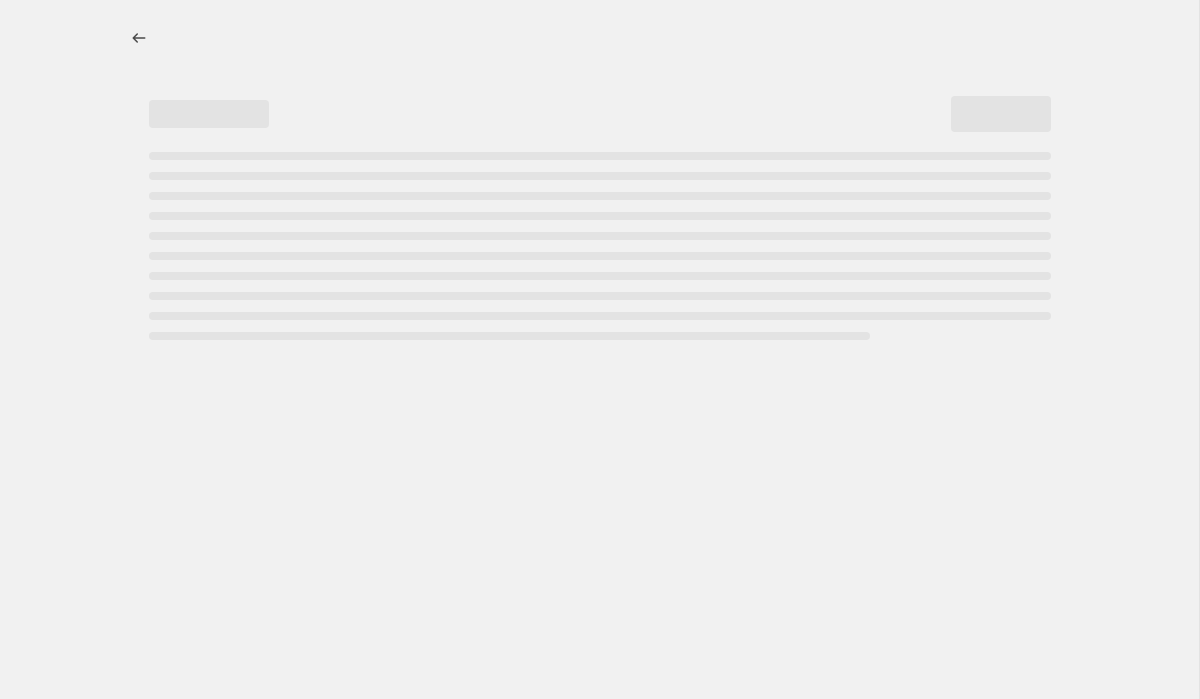 select on "to" 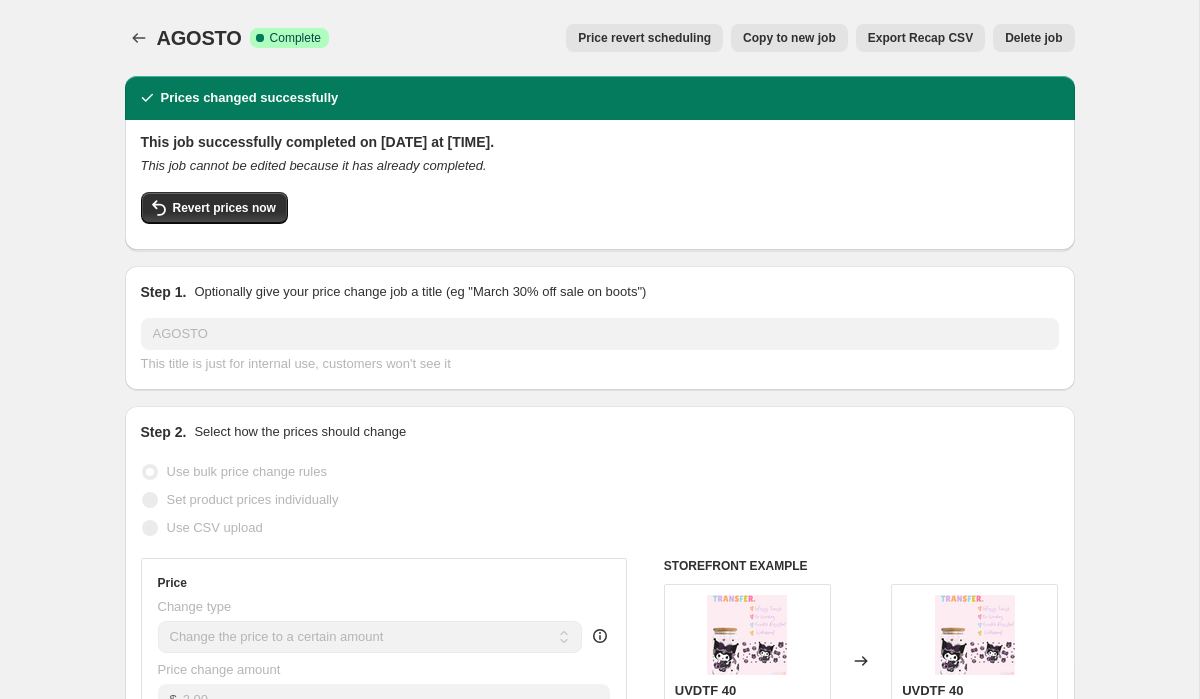 click on "Copy to new job" at bounding box center (789, 38) 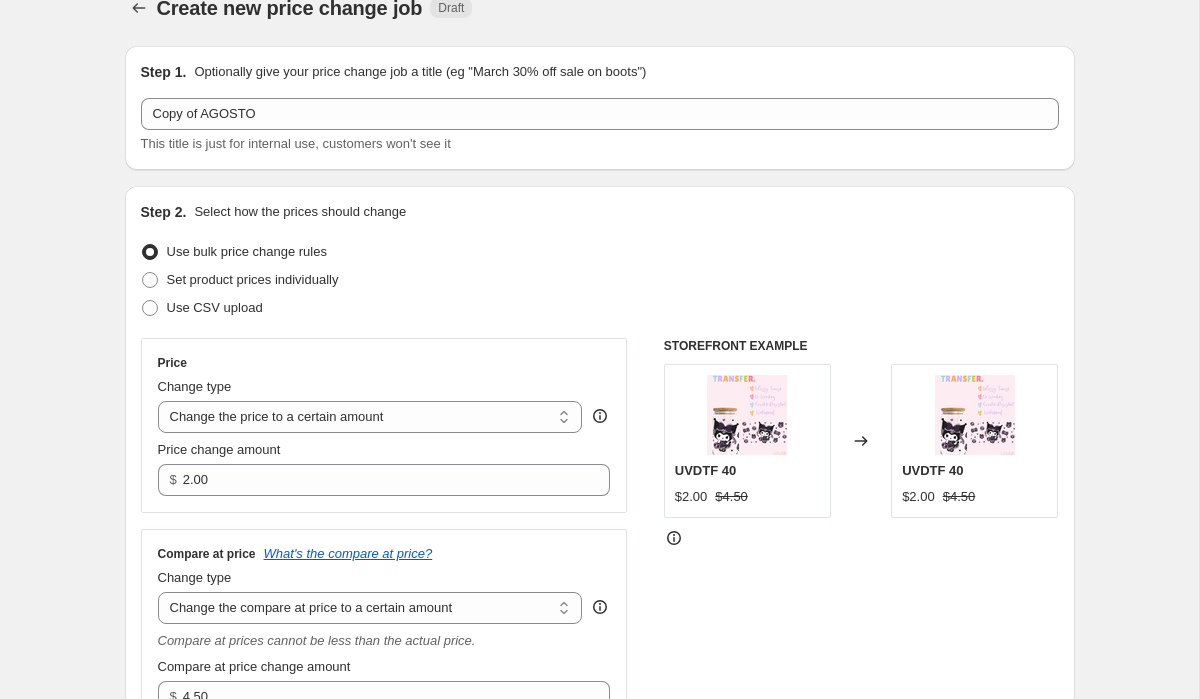 scroll, scrollTop: 54, scrollLeft: 0, axis: vertical 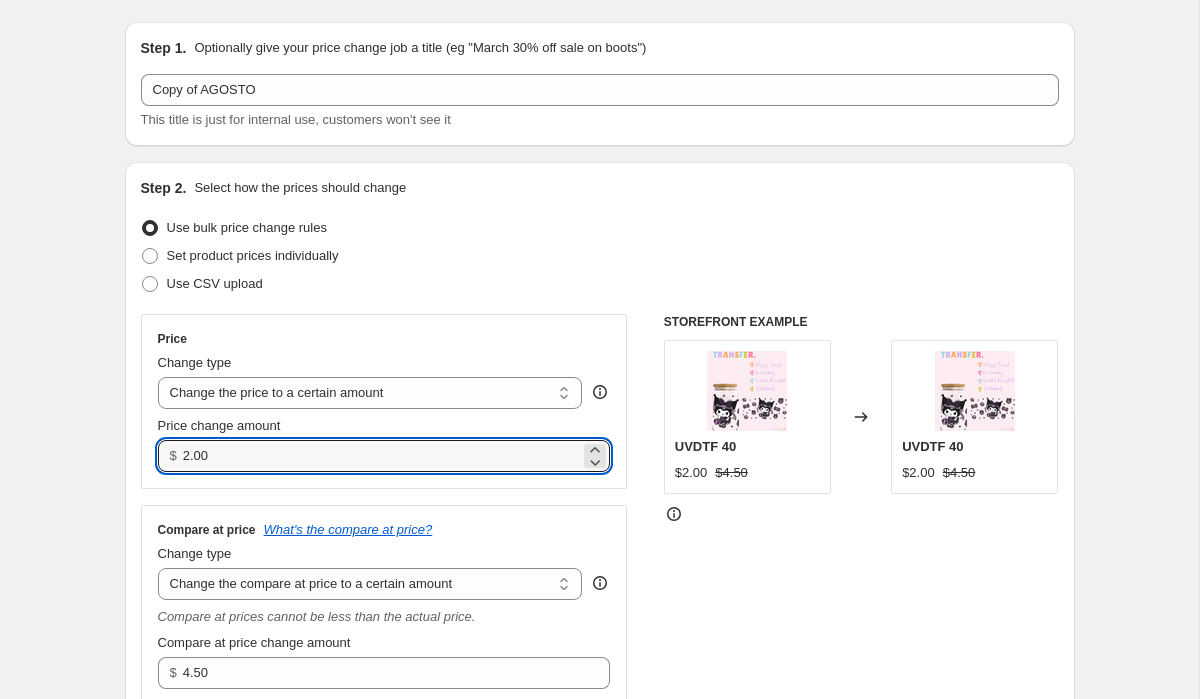 drag, startPoint x: 259, startPoint y: 464, endPoint x: 130, endPoint y: 453, distance: 129.46814 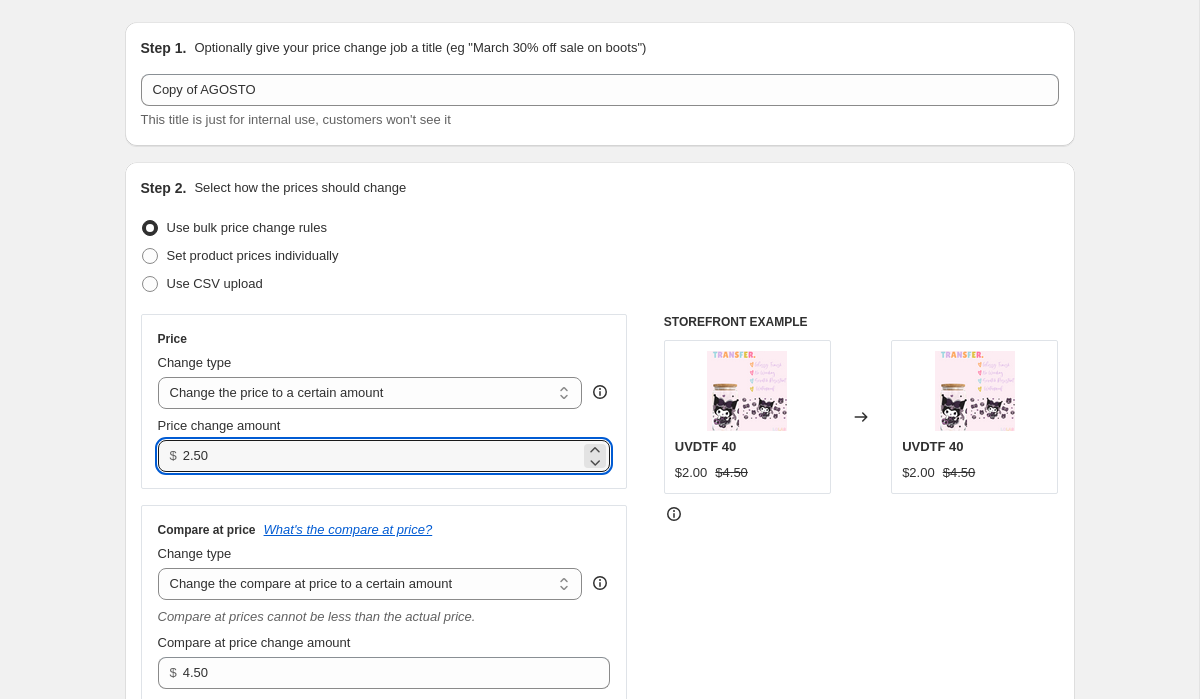 click on "Set product prices individually" at bounding box center (600, 256) 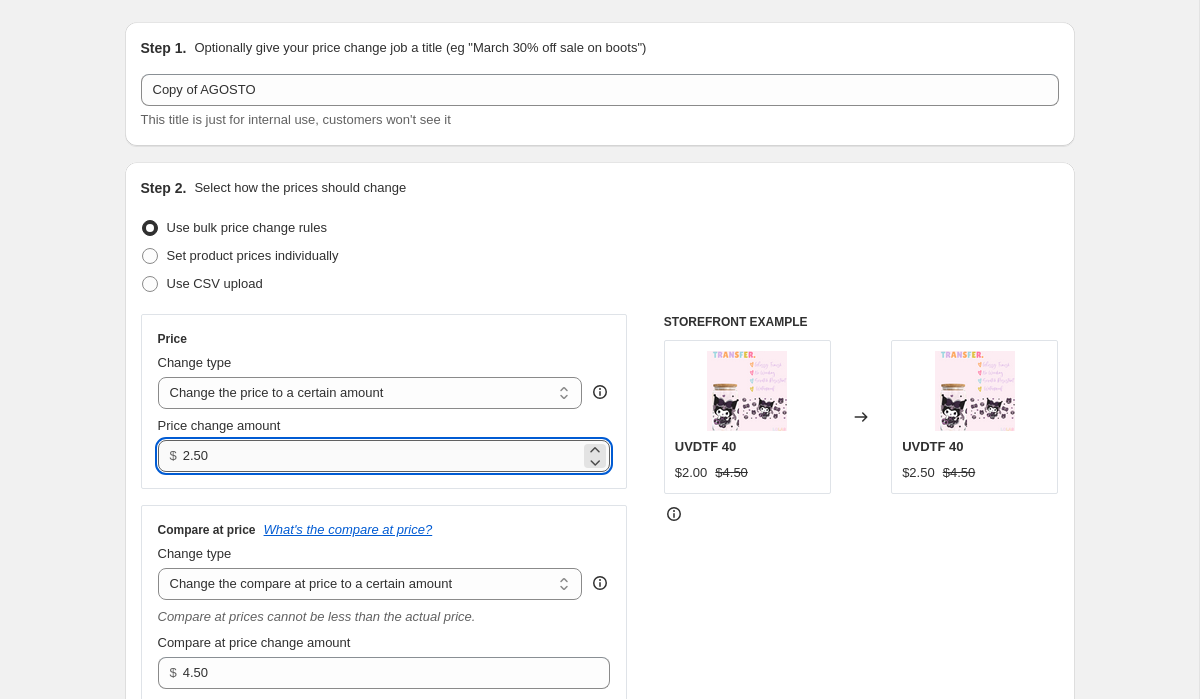 click on "2.50" at bounding box center [381, 456] 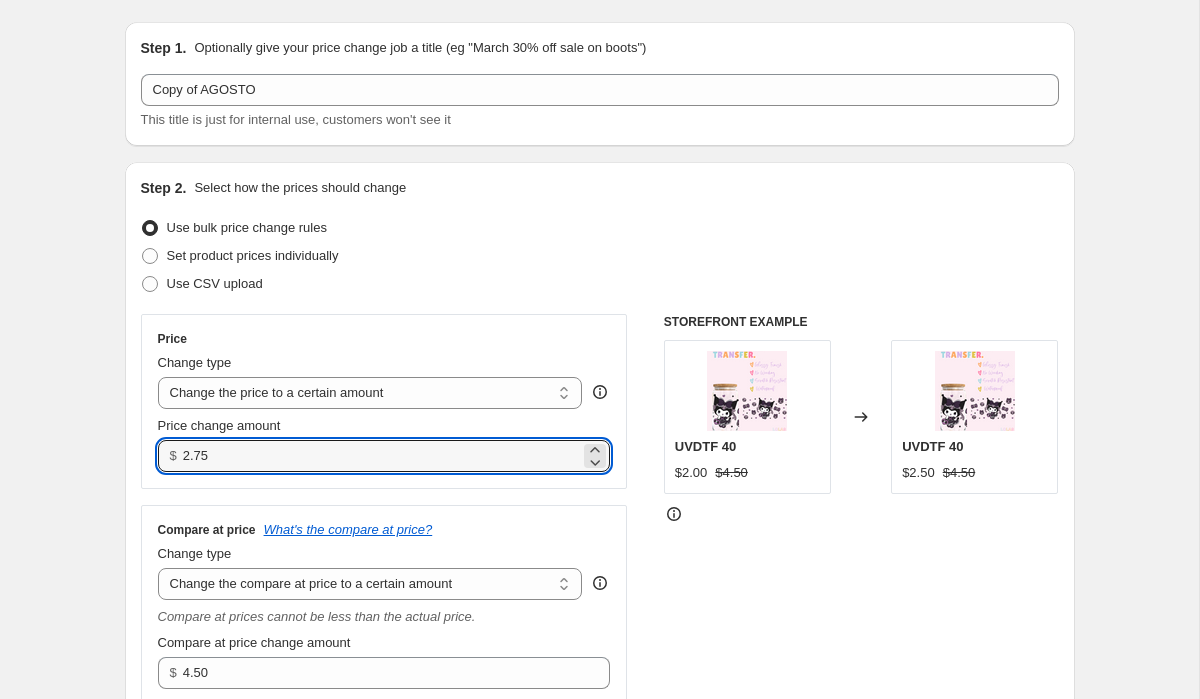 type on "2.75" 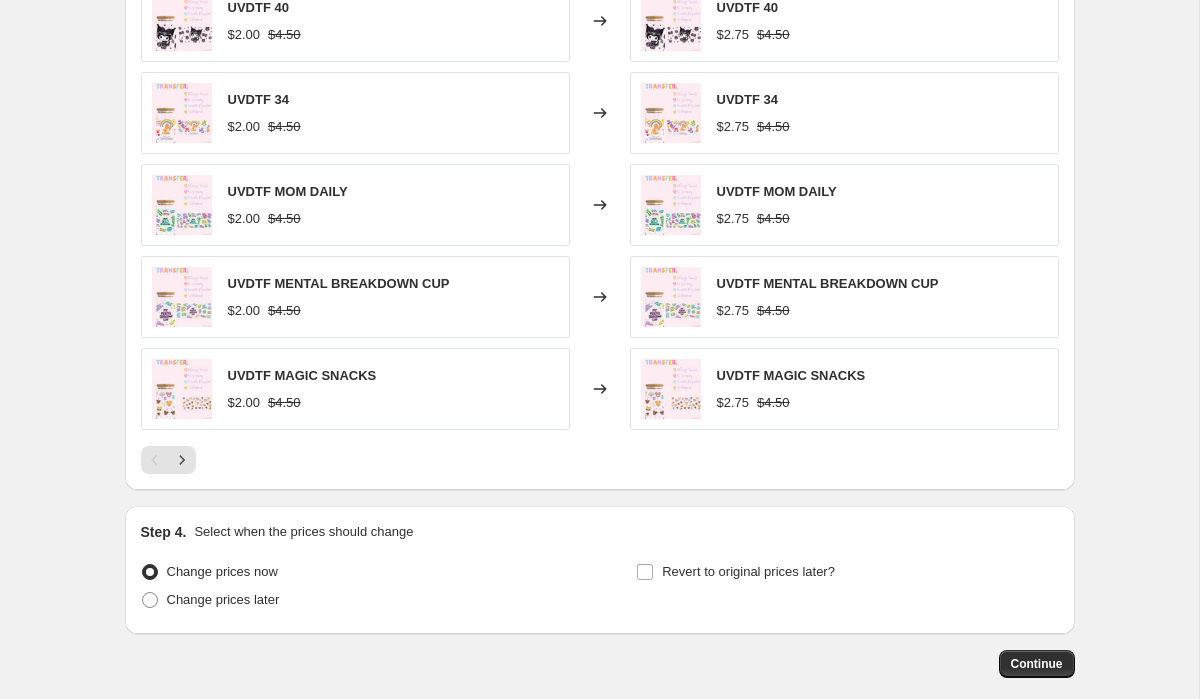 scroll, scrollTop: 1559, scrollLeft: 0, axis: vertical 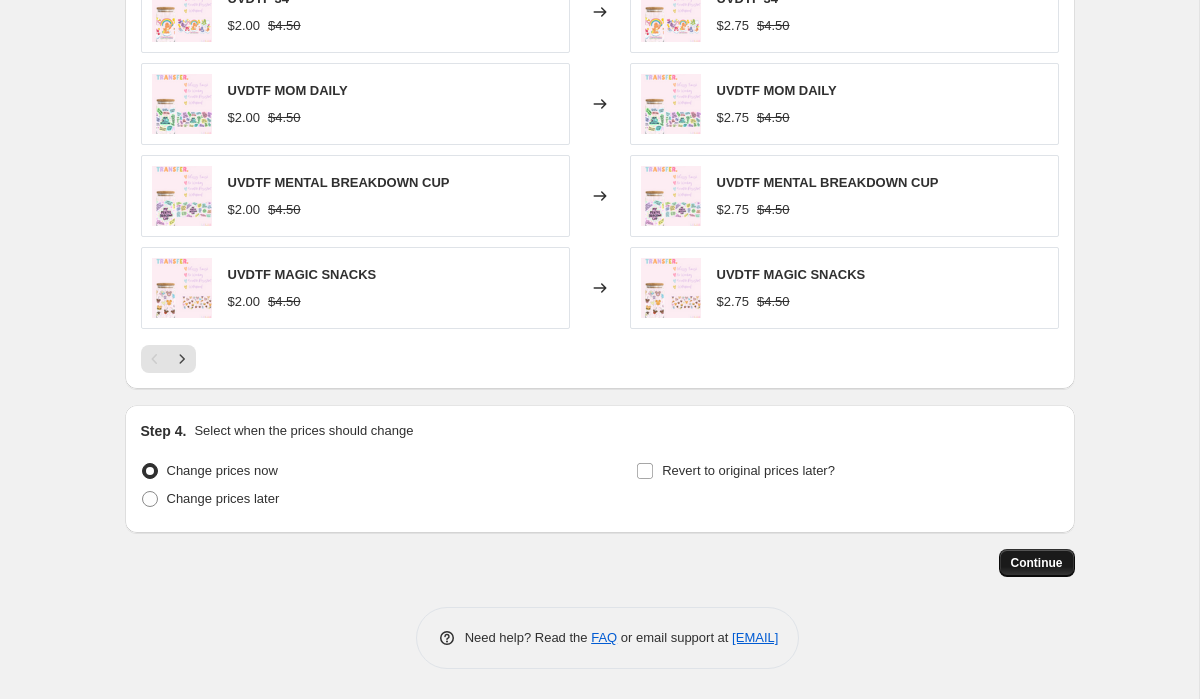 click on "Continue" at bounding box center (1037, 563) 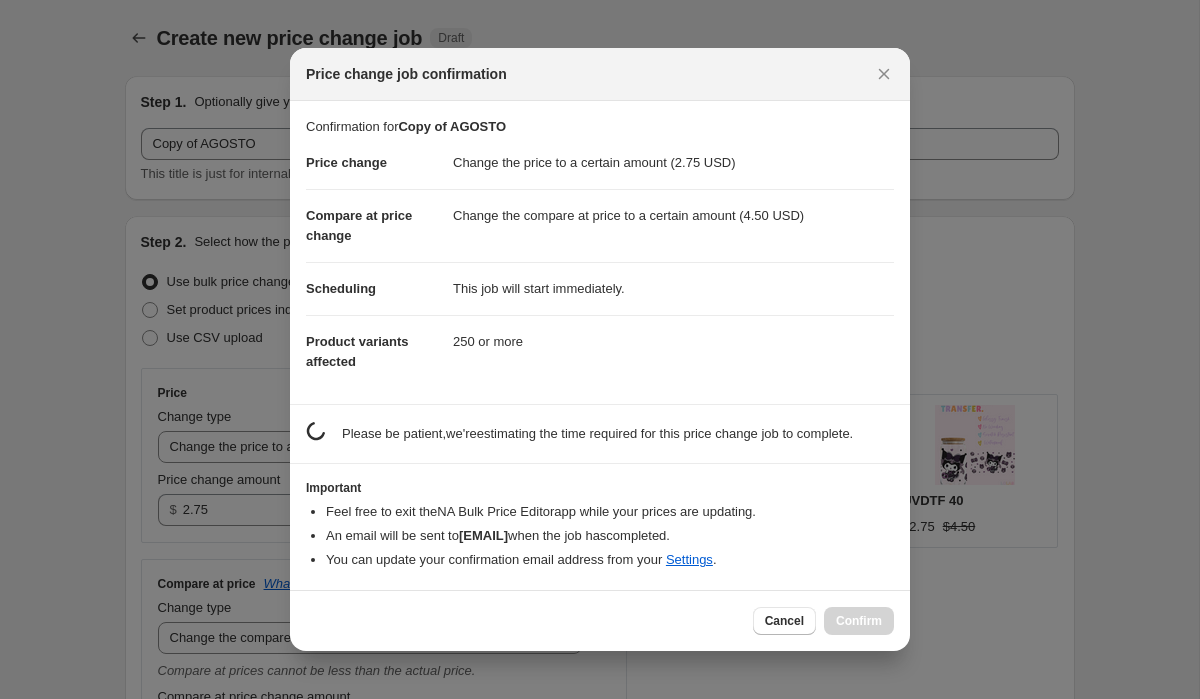 scroll, scrollTop: 1559, scrollLeft: 0, axis: vertical 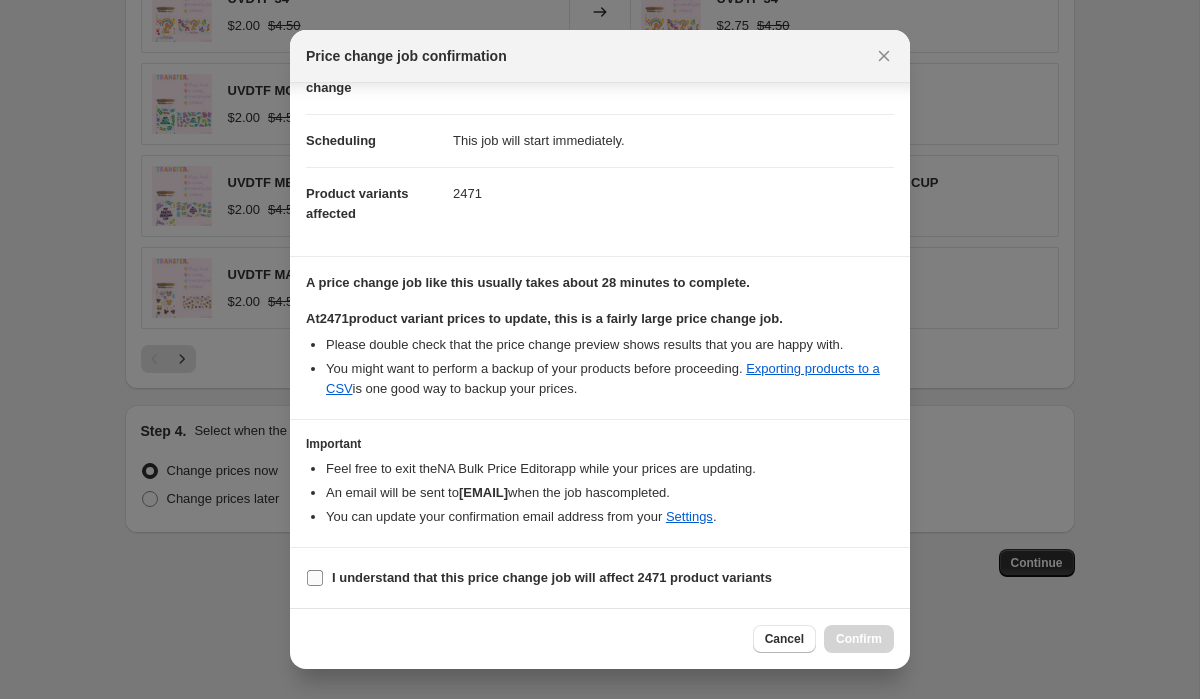 click on "I understand that this price change job will affect 2471 product variants" at bounding box center [315, 578] 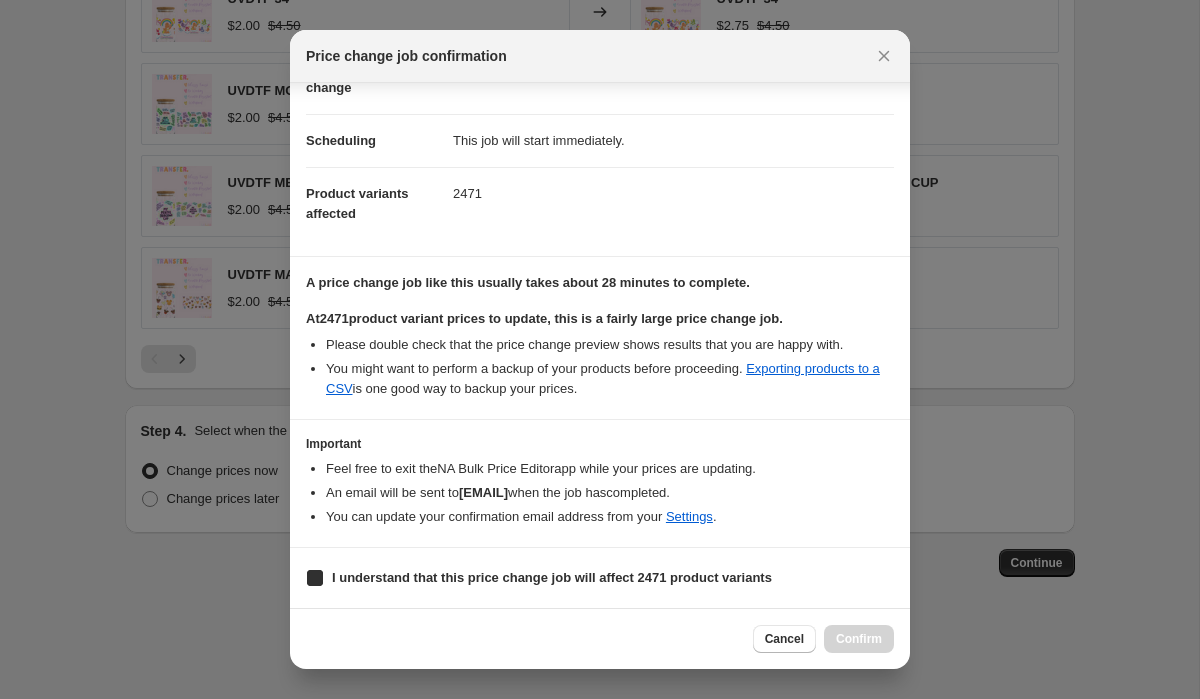 checkbox on "true" 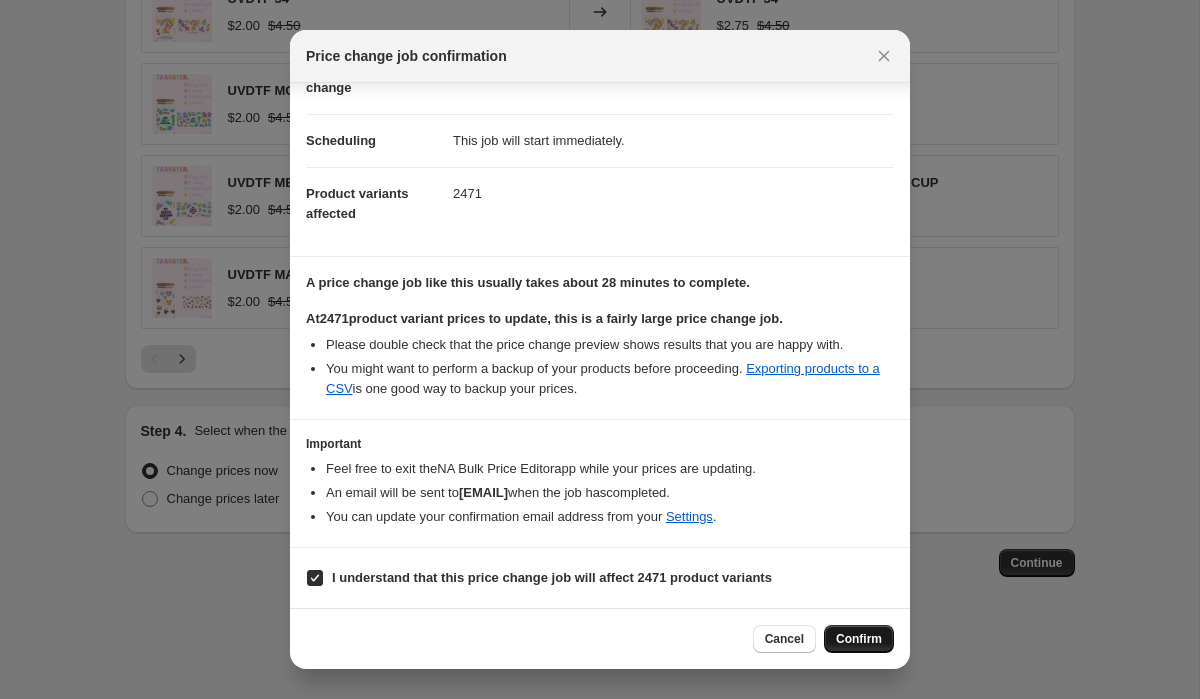 click on "Confirm" at bounding box center (859, 639) 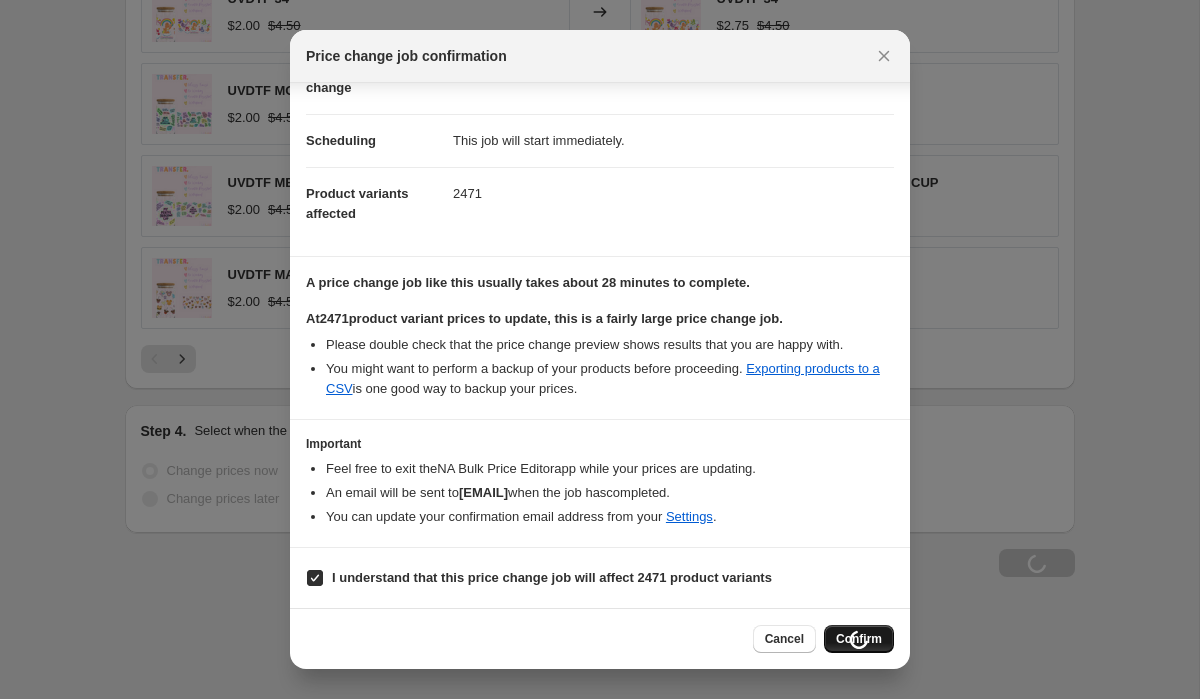 scroll, scrollTop: 1627, scrollLeft: 0, axis: vertical 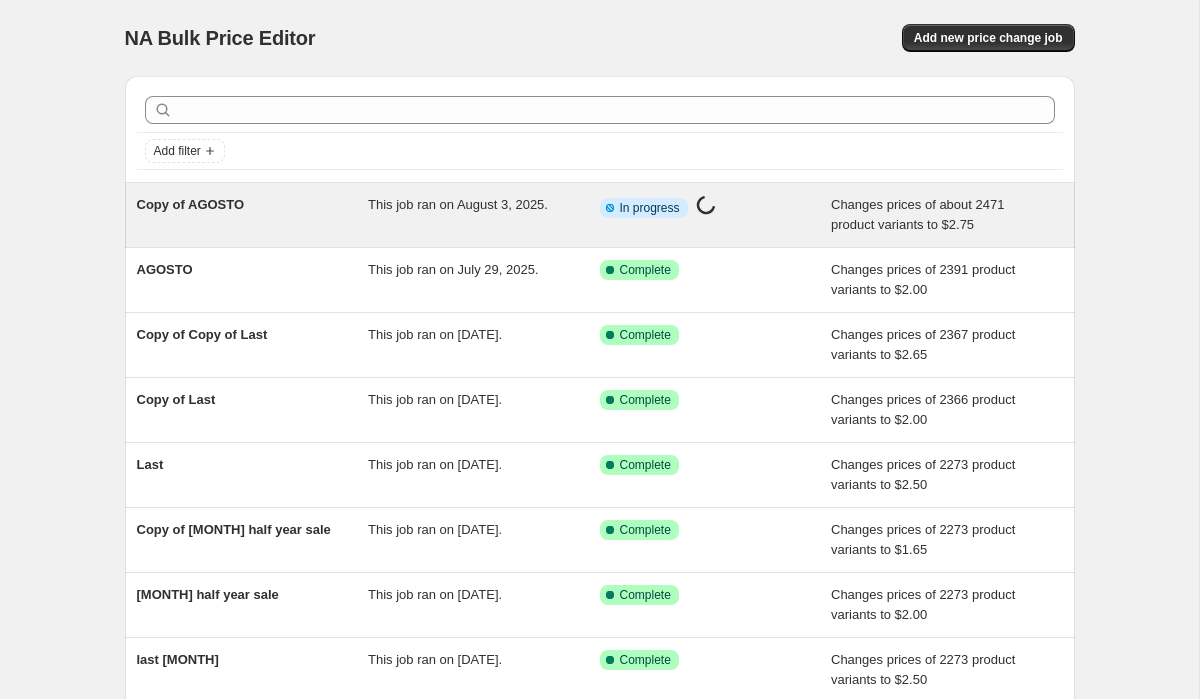 click on "This job ran on August 3, 2025." at bounding box center [484, 215] 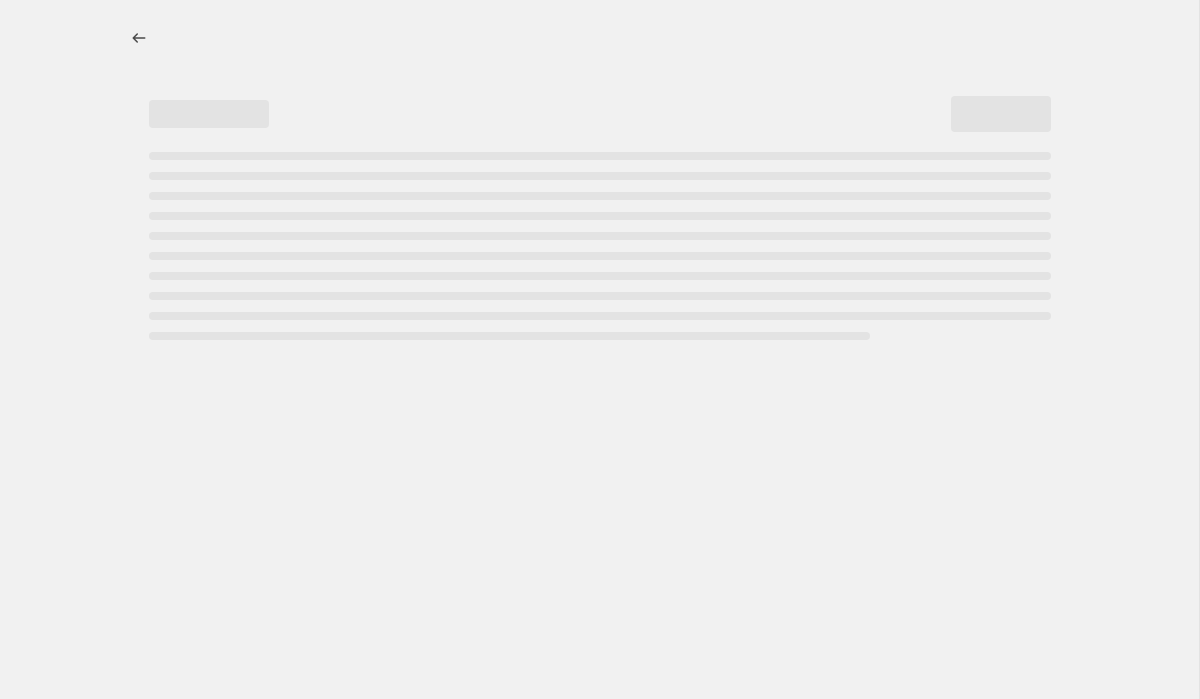select on "to" 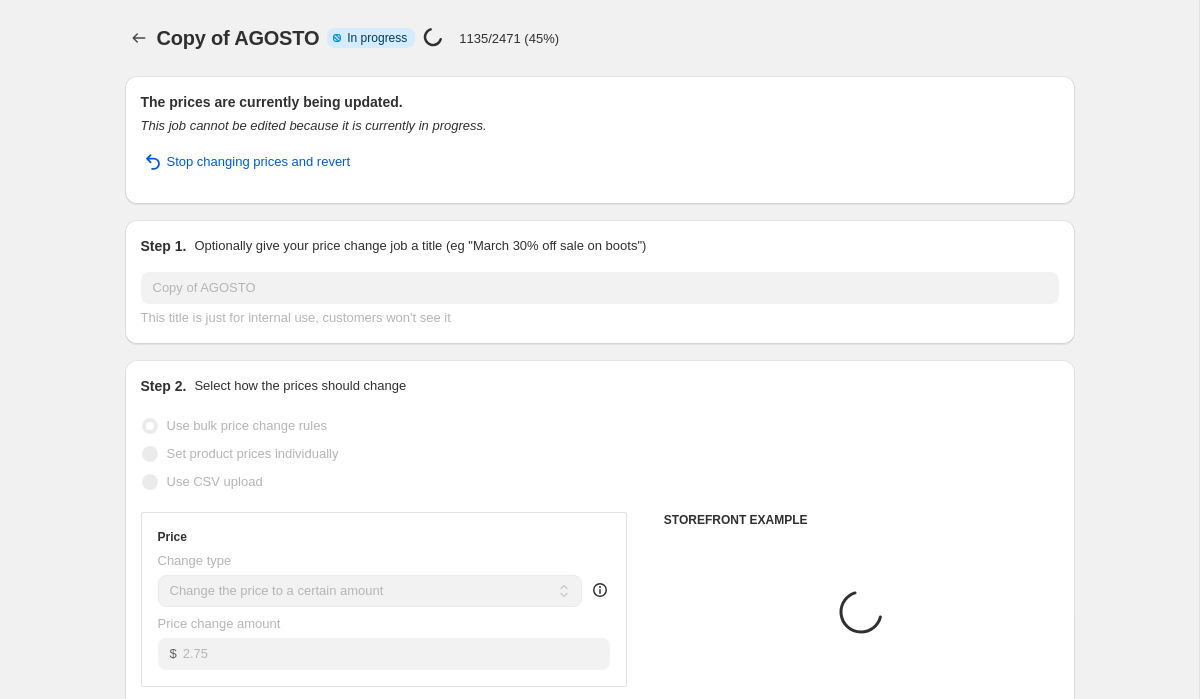 select on "collection" 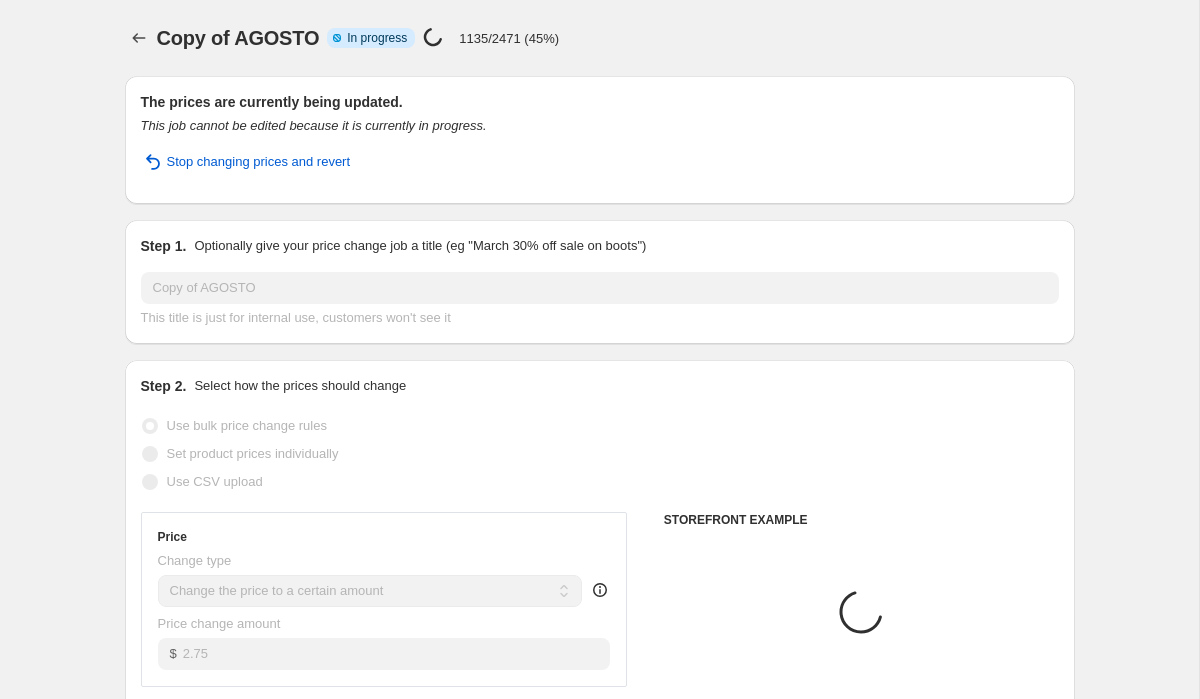 select on "collection" 